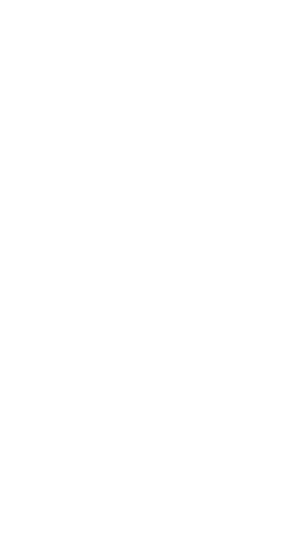 scroll, scrollTop: 0, scrollLeft: 0, axis: both 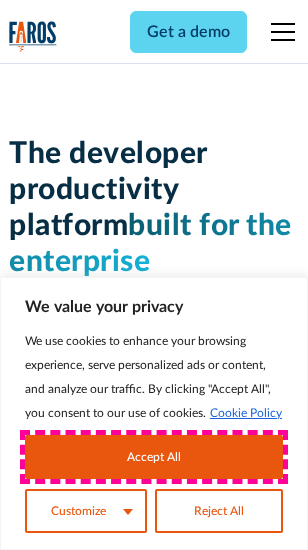 click on "Accept All" at bounding box center (154, 457) 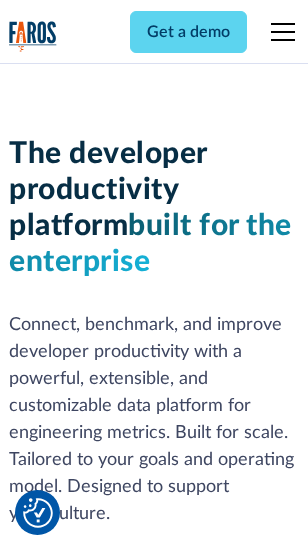scroll, scrollTop: 301, scrollLeft: 0, axis: vertical 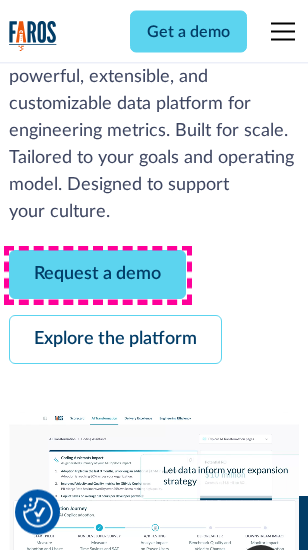 click on "Request a demo" at bounding box center [97, 275] 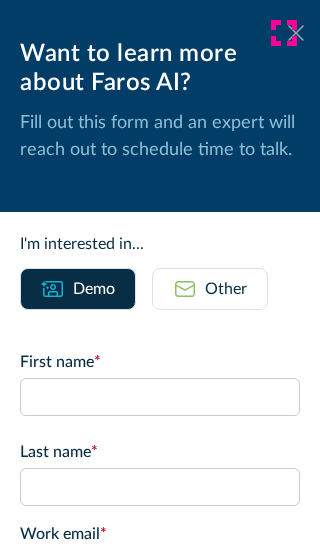 click 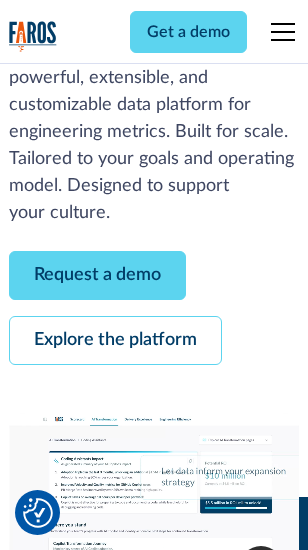 scroll, scrollTop: 366, scrollLeft: 0, axis: vertical 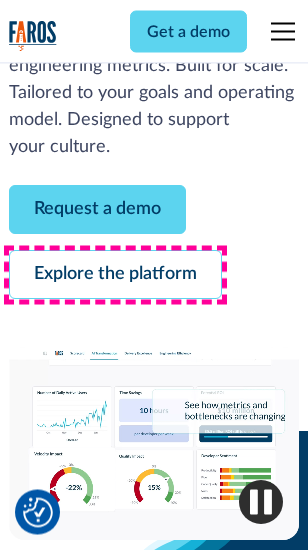click on "Explore the platform" at bounding box center [115, 275] 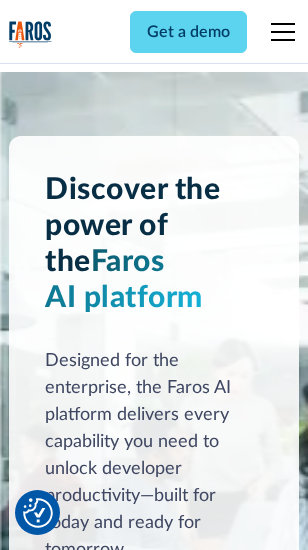 scroll, scrollTop: 15242, scrollLeft: 0, axis: vertical 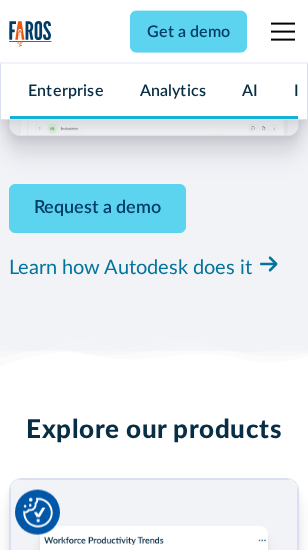 click on "Pricing" at bounding box center (33, 2488) 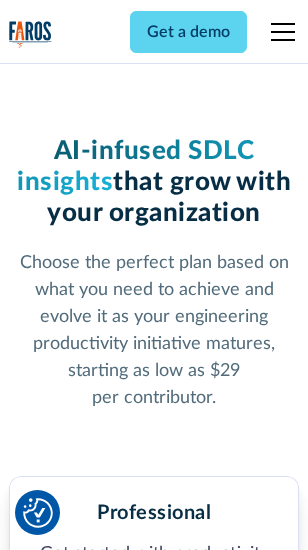 scroll, scrollTop: 3178, scrollLeft: 0, axis: vertical 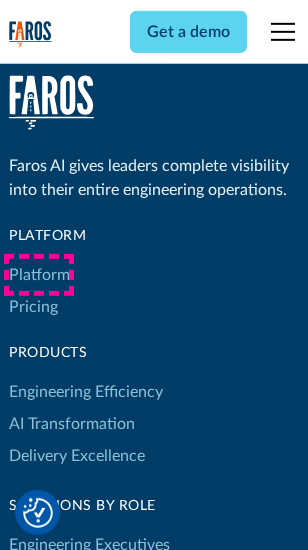 click on "Platform" at bounding box center [39, 275] 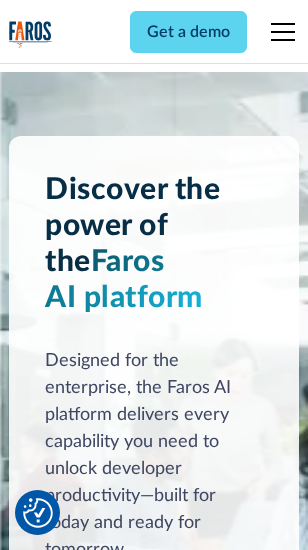 scroll, scrollTop: 15884, scrollLeft: 0, axis: vertical 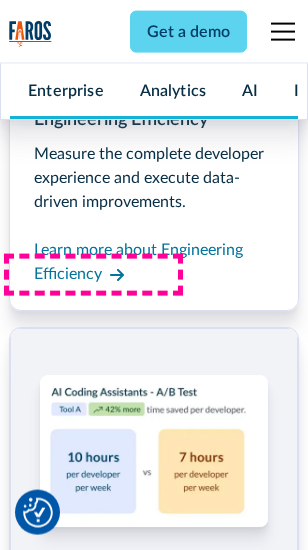click on "Coding Assistant Impact" at bounding box center (94, 2457) 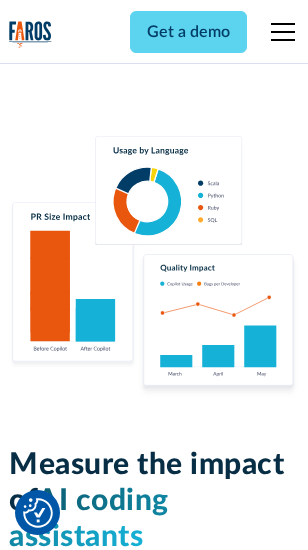 scroll, scrollTop: 12517, scrollLeft: 0, axis: vertical 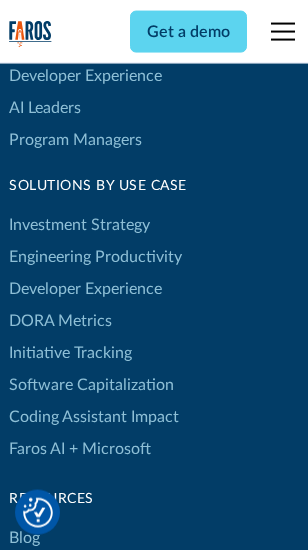 click on "DORA Metrics" at bounding box center (60, 321) 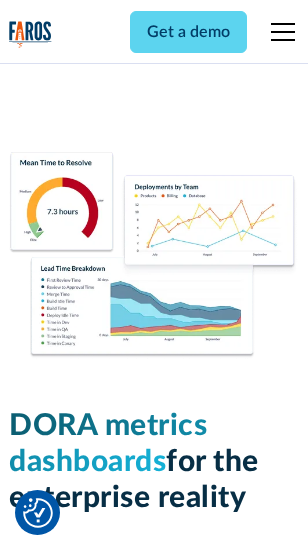scroll, scrollTop: 8862, scrollLeft: 0, axis: vertical 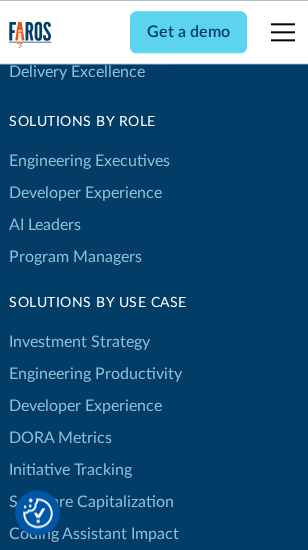 click on "Blog" at bounding box center [24, 655] 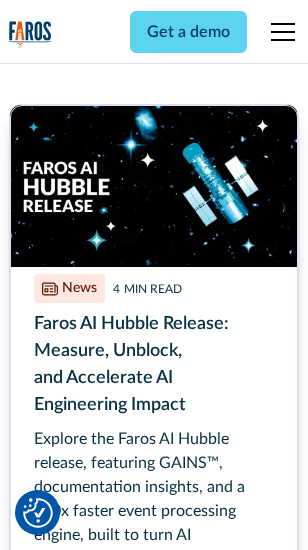 scroll, scrollTop: 9045, scrollLeft: 0, axis: vertical 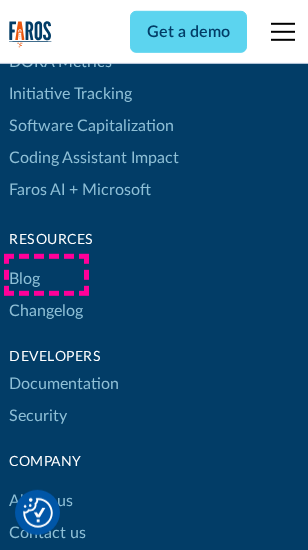 click on "Changelog" at bounding box center (46, 311) 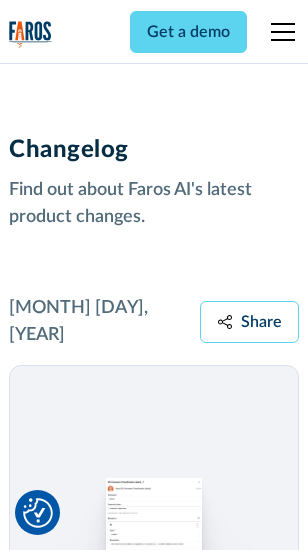 scroll, scrollTop: 24531, scrollLeft: 0, axis: vertical 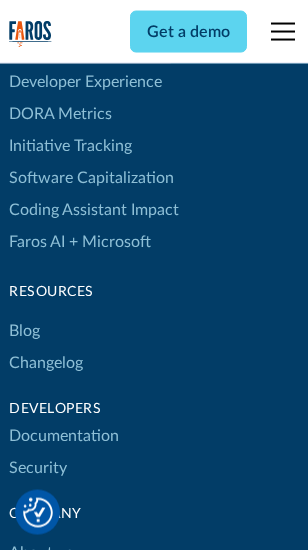 click on "About us" at bounding box center [41, 553] 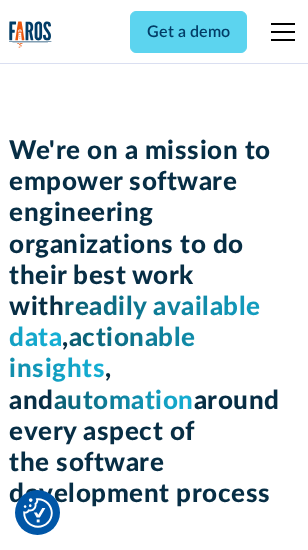scroll, scrollTop: 6924, scrollLeft: 0, axis: vertical 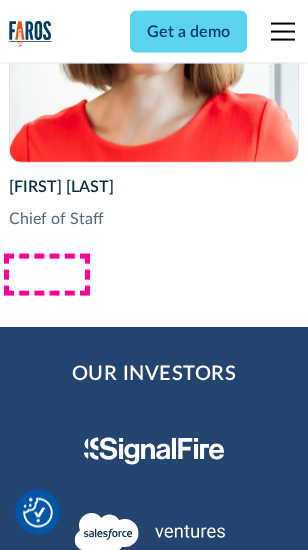 click on "Contact us" at bounding box center [47, 2758] 